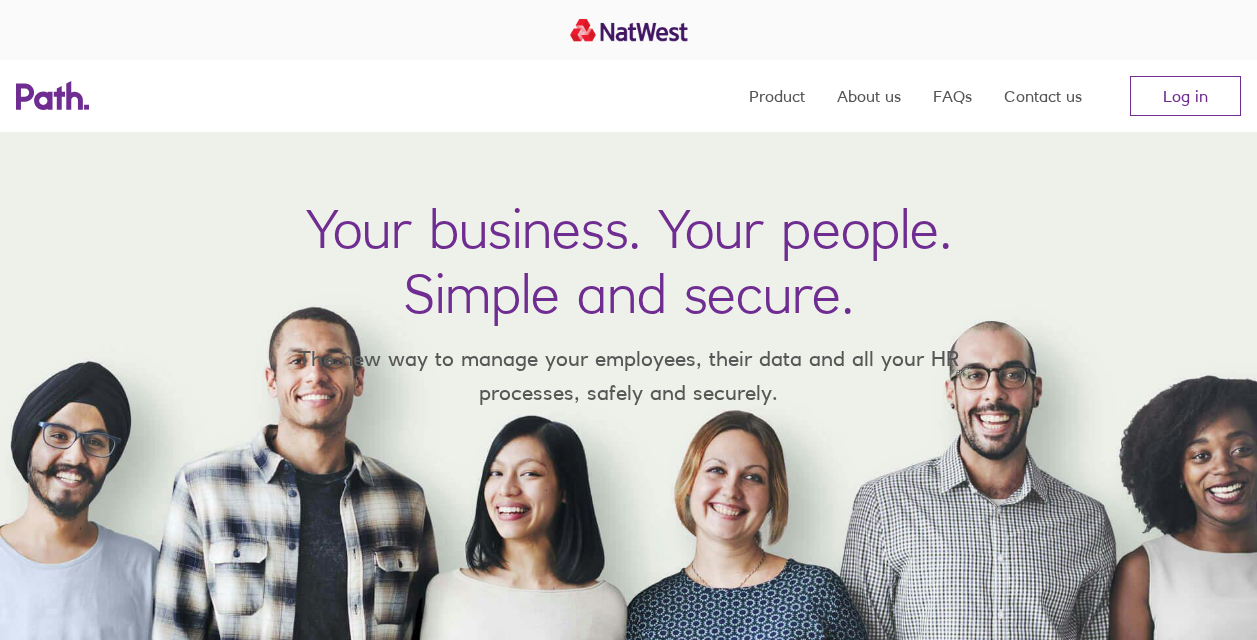 scroll, scrollTop: 0, scrollLeft: 0, axis: both 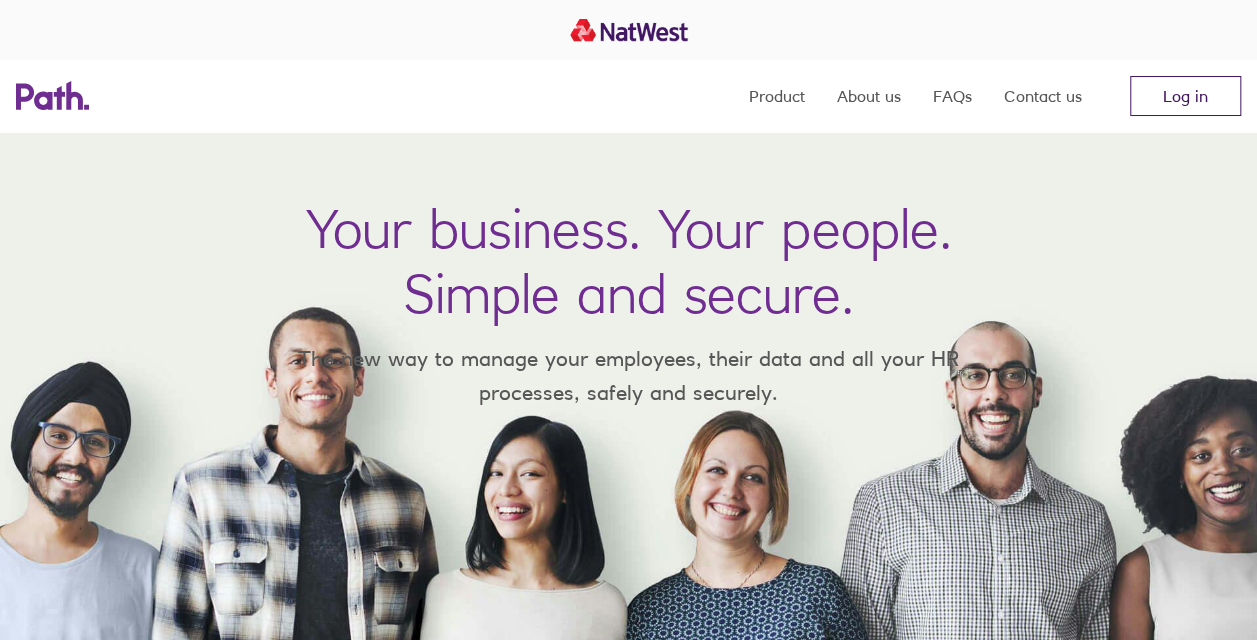click on "Log in" at bounding box center (1185, 96) 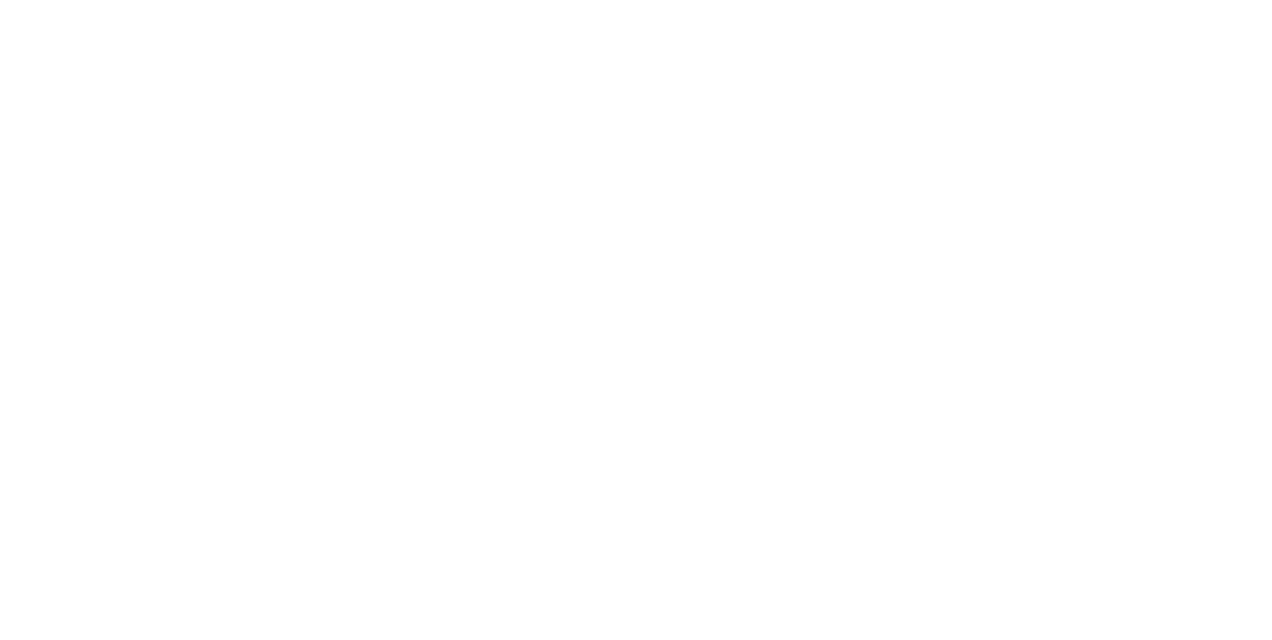 scroll, scrollTop: 0, scrollLeft: 0, axis: both 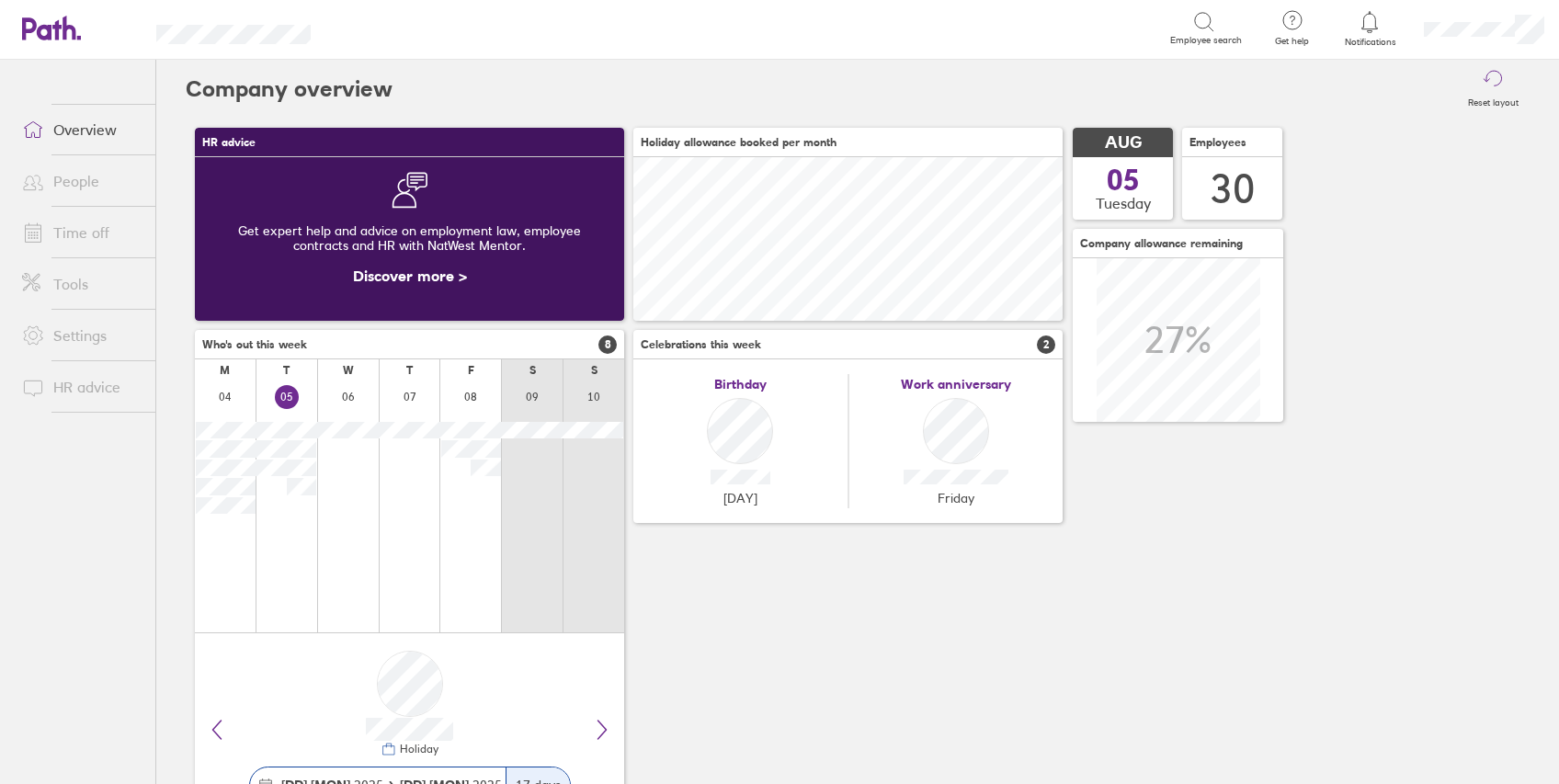 click on "People" at bounding box center (81, 181) 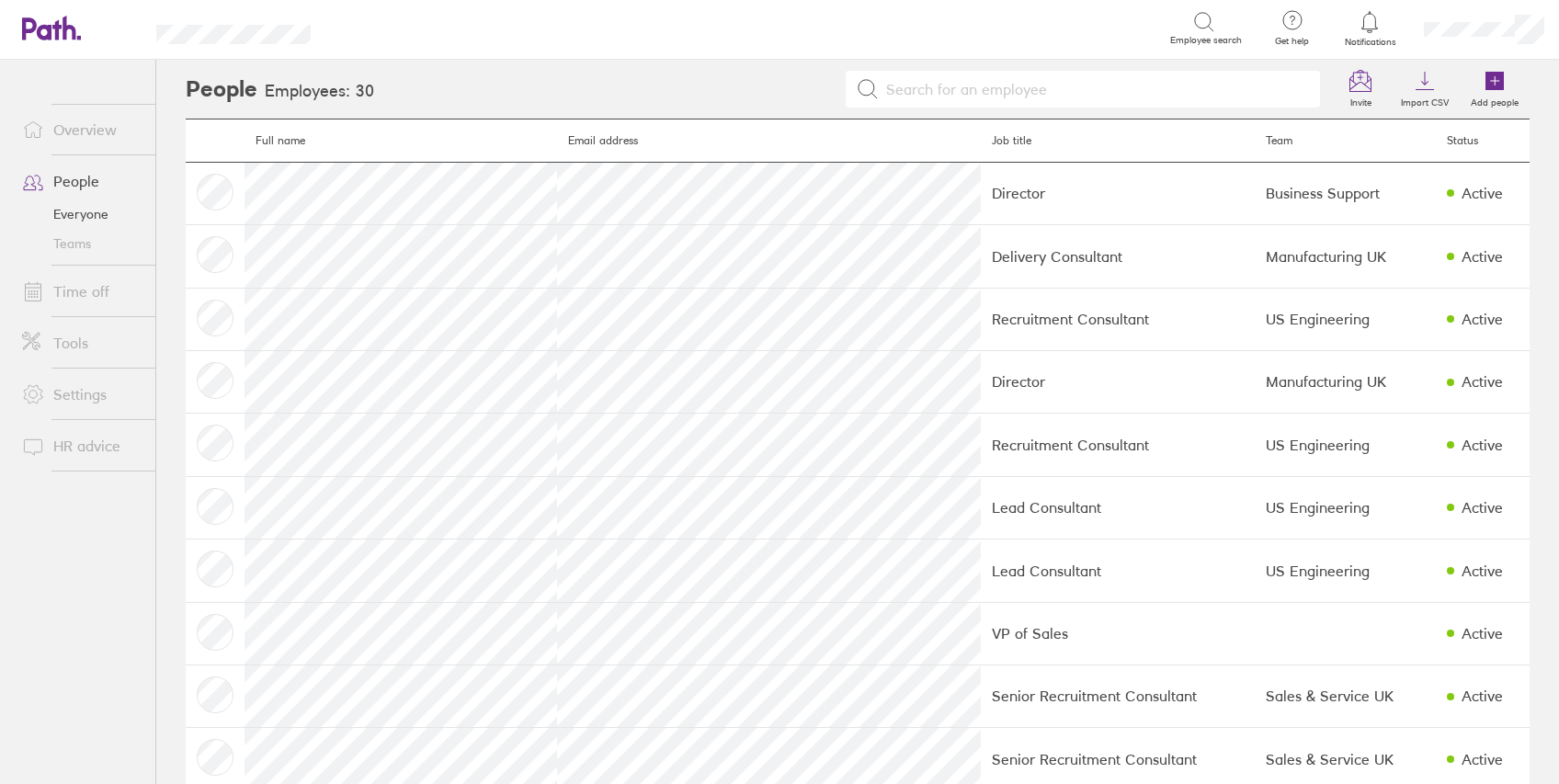 click on "Time off" at bounding box center (81, 291) 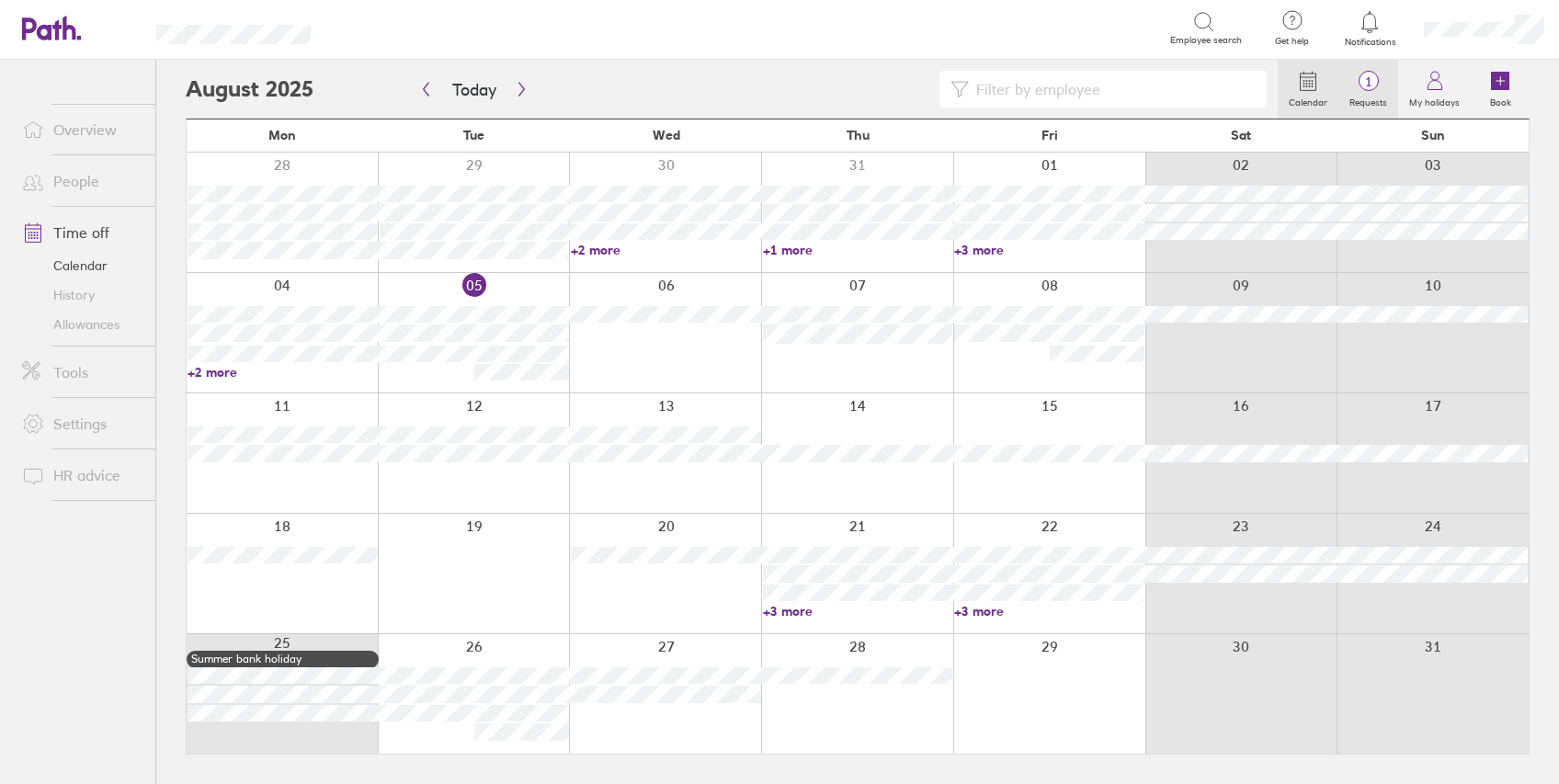 click on "1" at bounding box center [1368, 82] 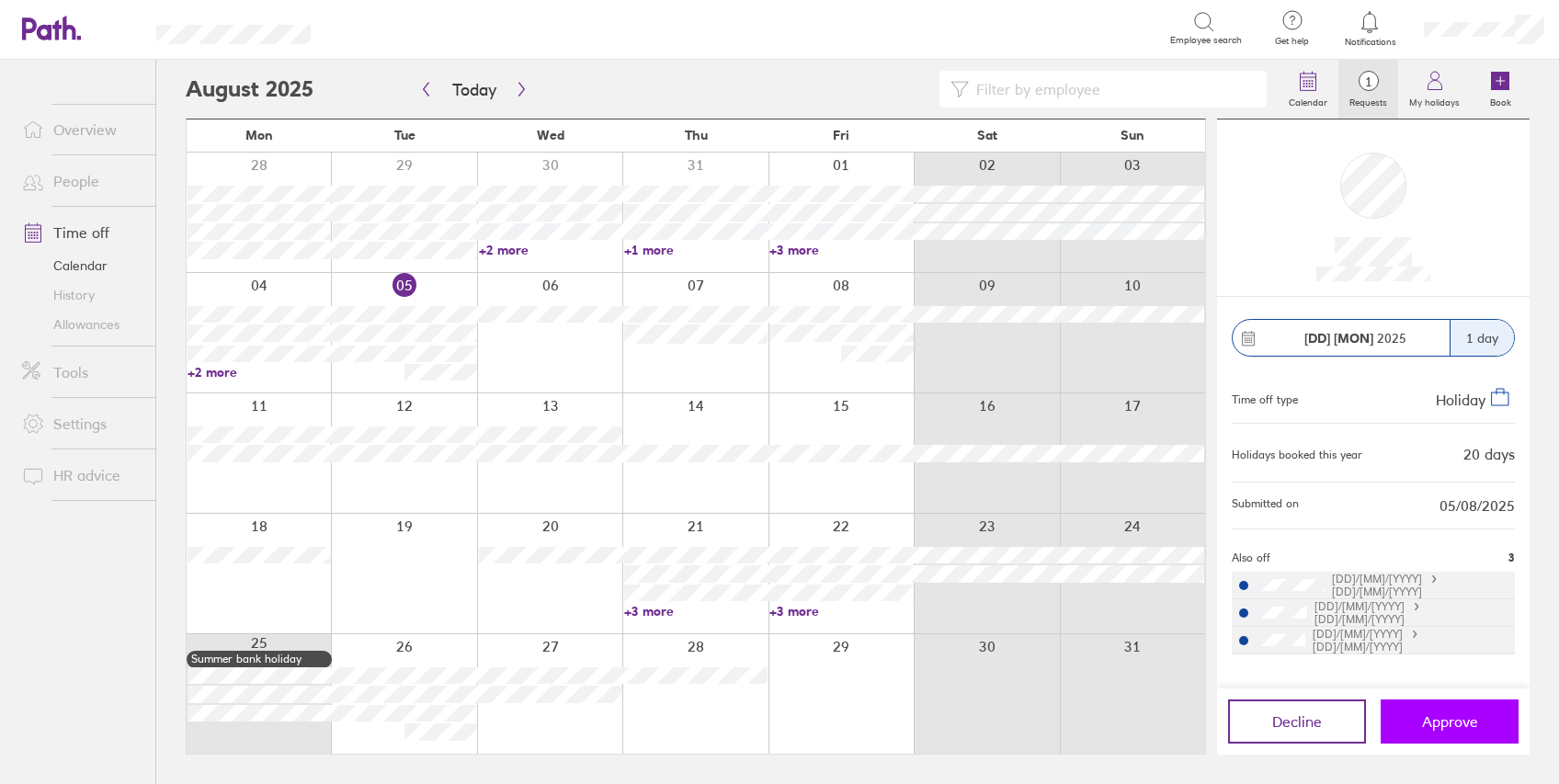 click on "Approve" at bounding box center [1450, 722] 